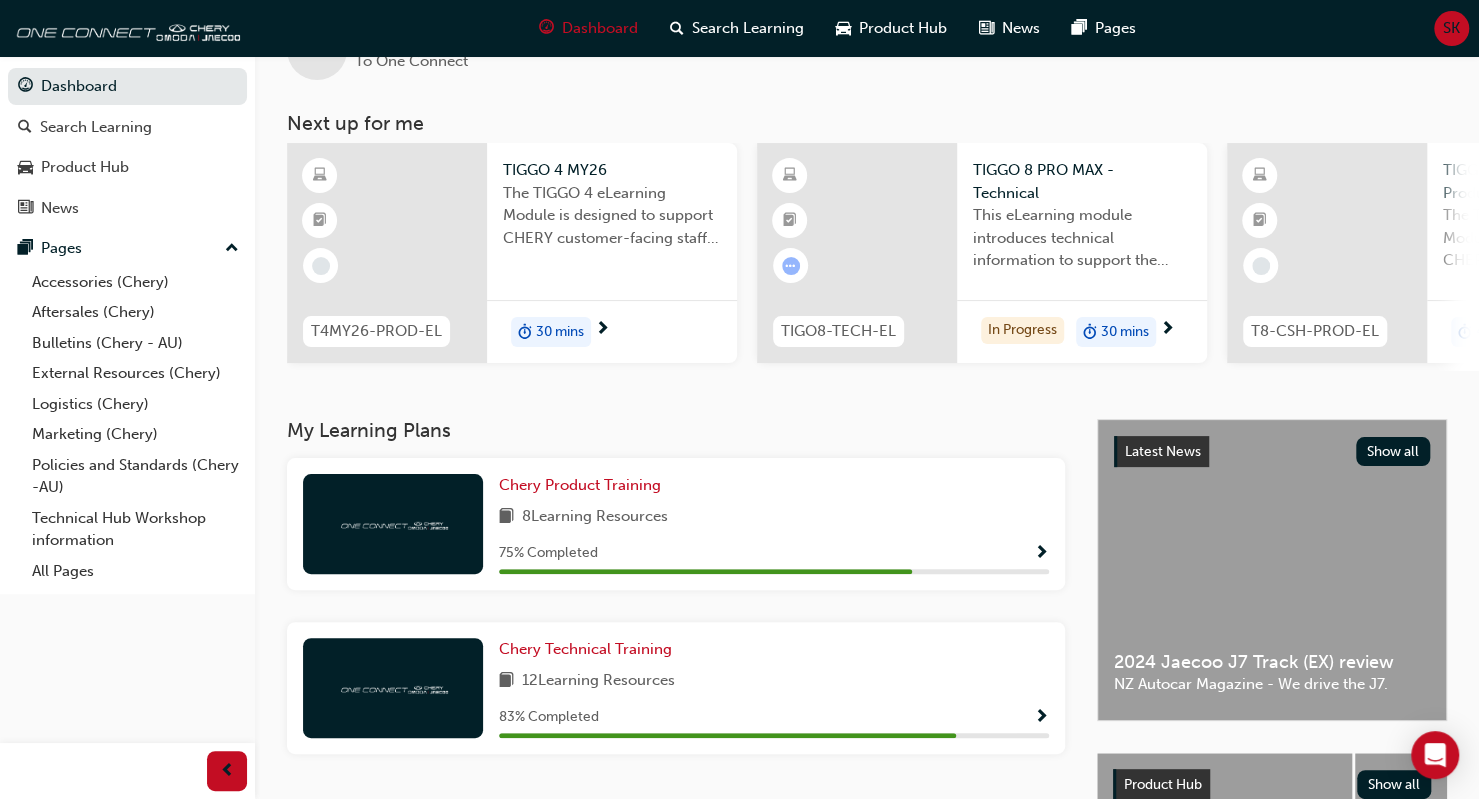 scroll, scrollTop: 72, scrollLeft: 0, axis: vertical 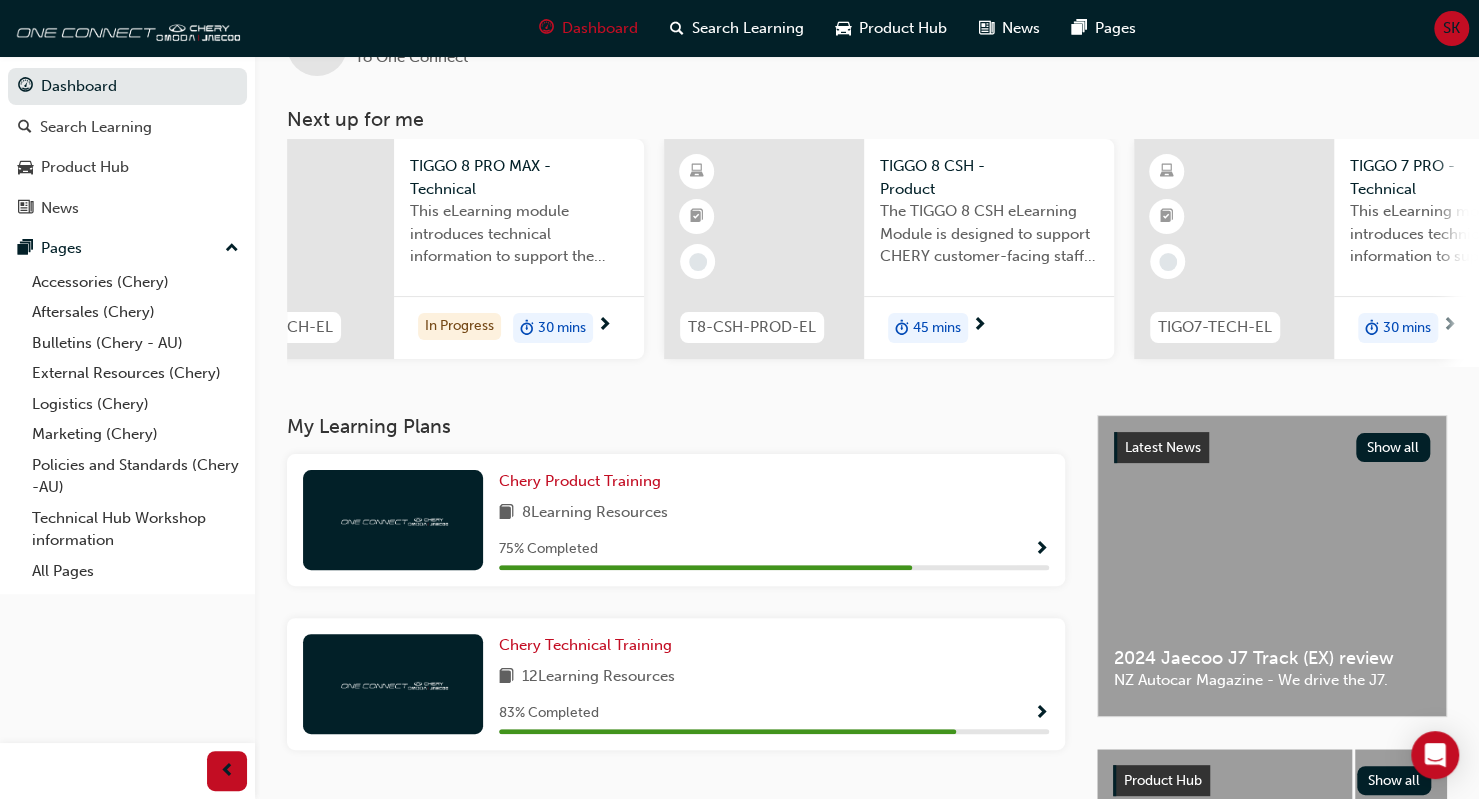 click on "45 mins" at bounding box center (937, 328) 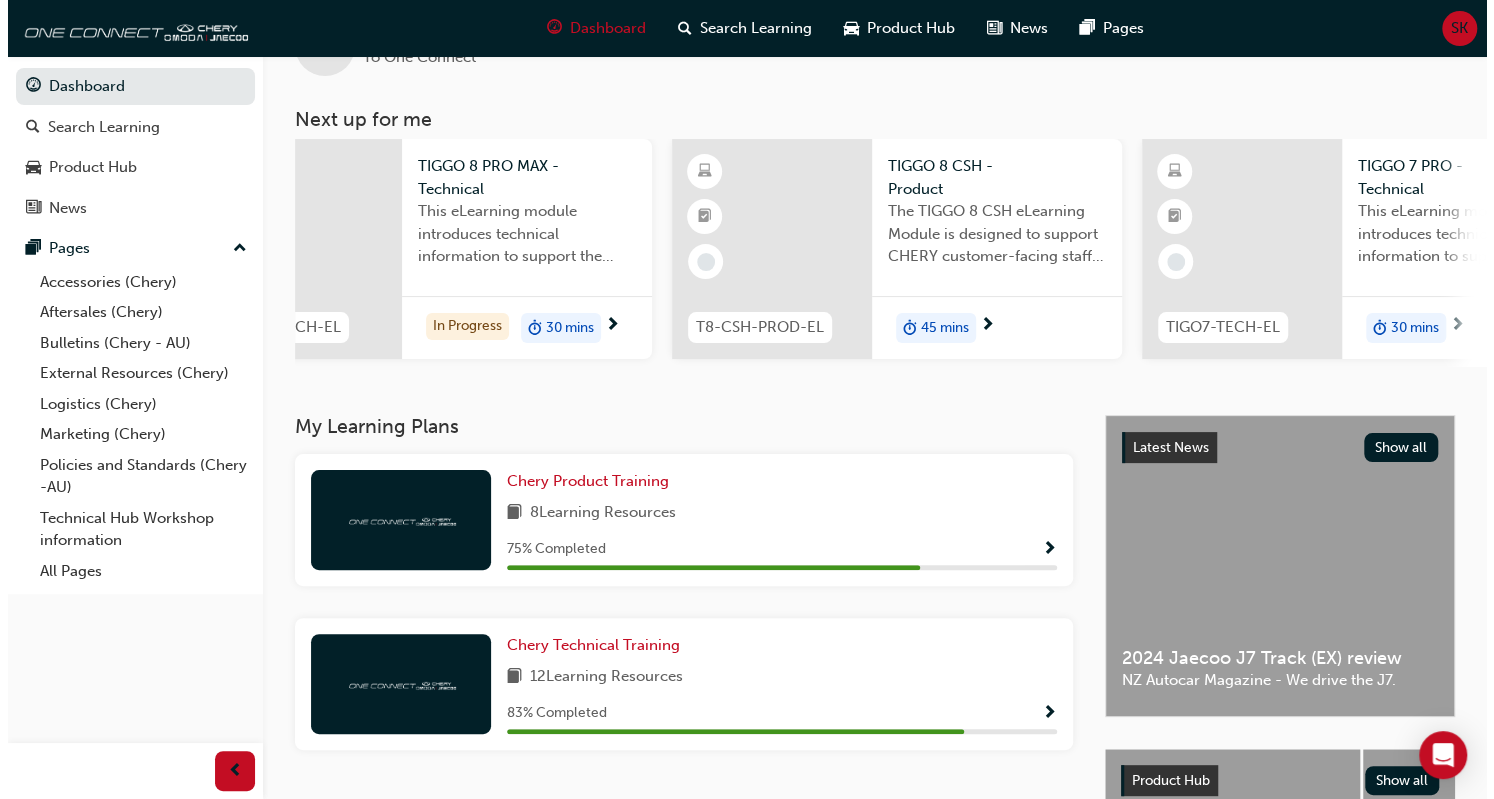 scroll, scrollTop: 0, scrollLeft: 0, axis: both 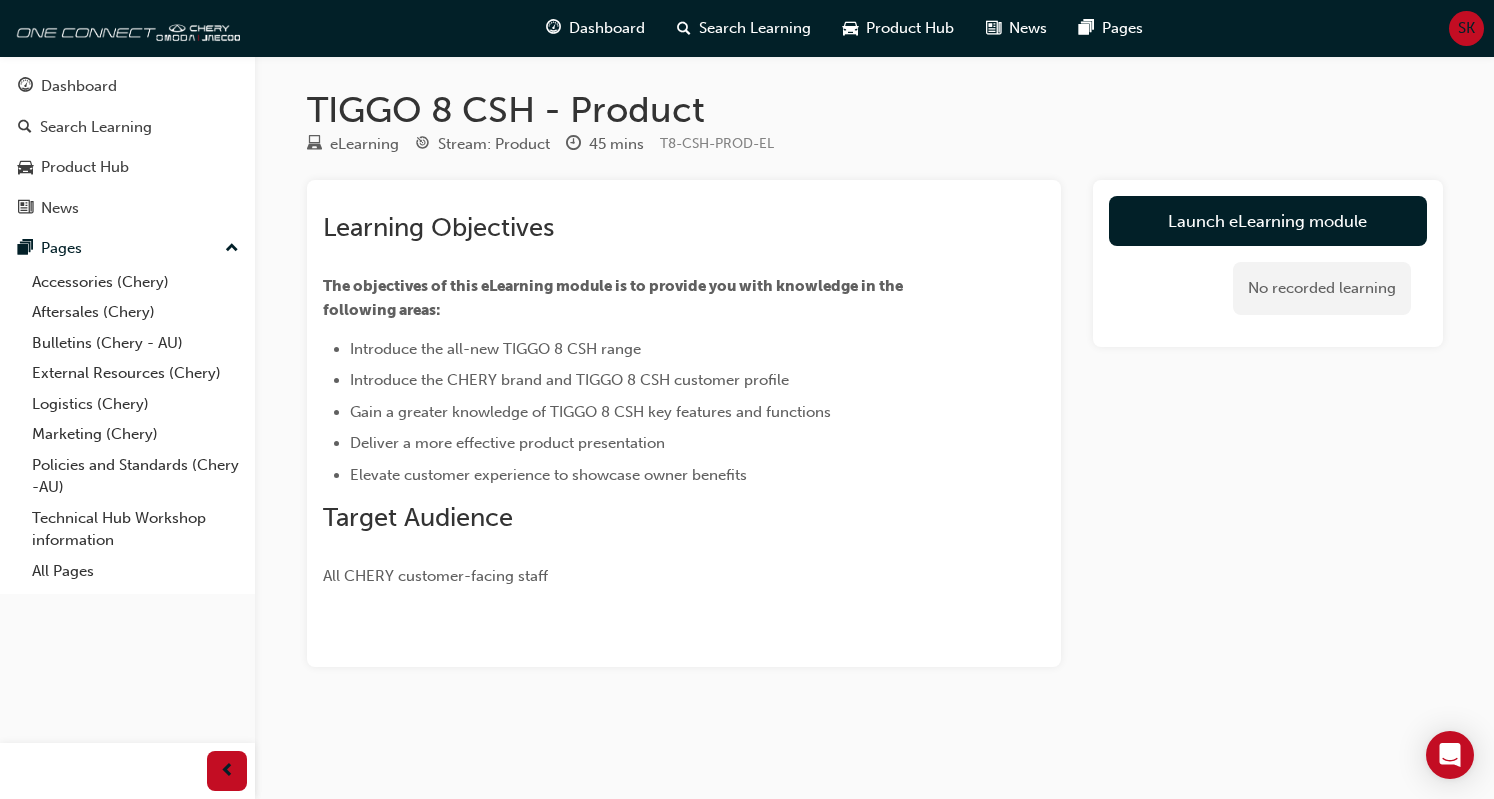 click on "SK" at bounding box center [1466, 28] 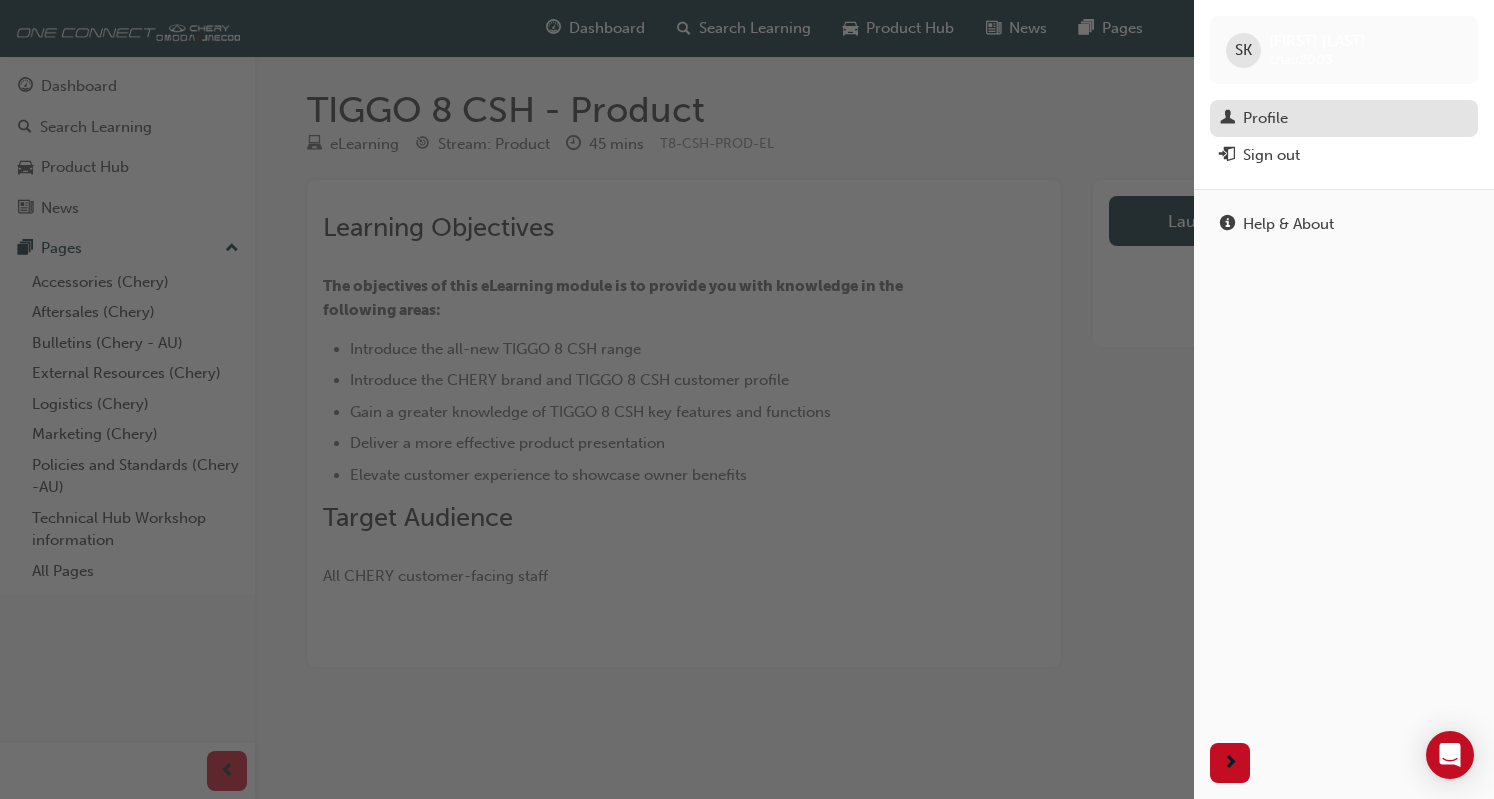 click on "Profile" at bounding box center (1344, 118) 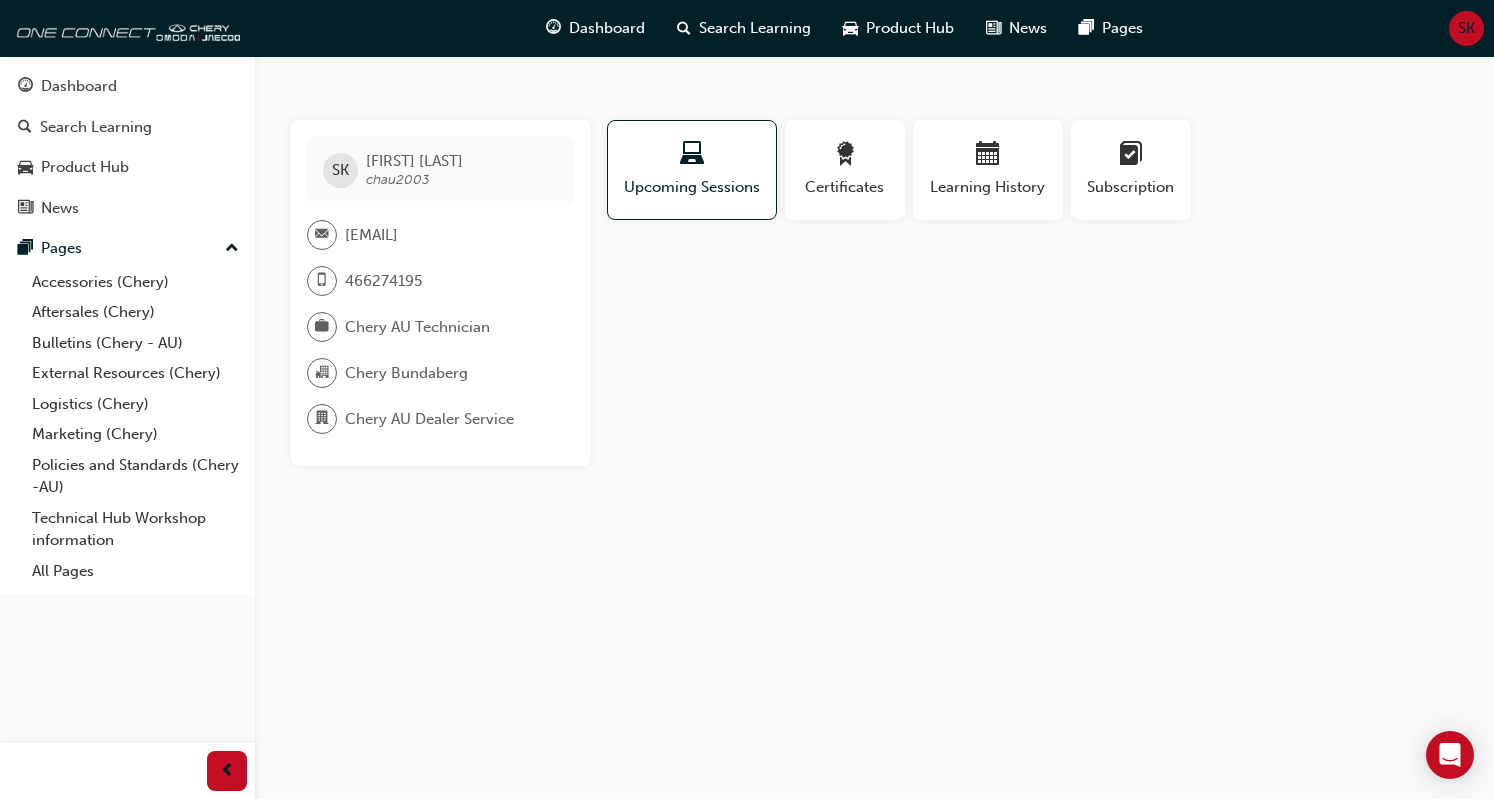 click on "SK" at bounding box center [340, 170] 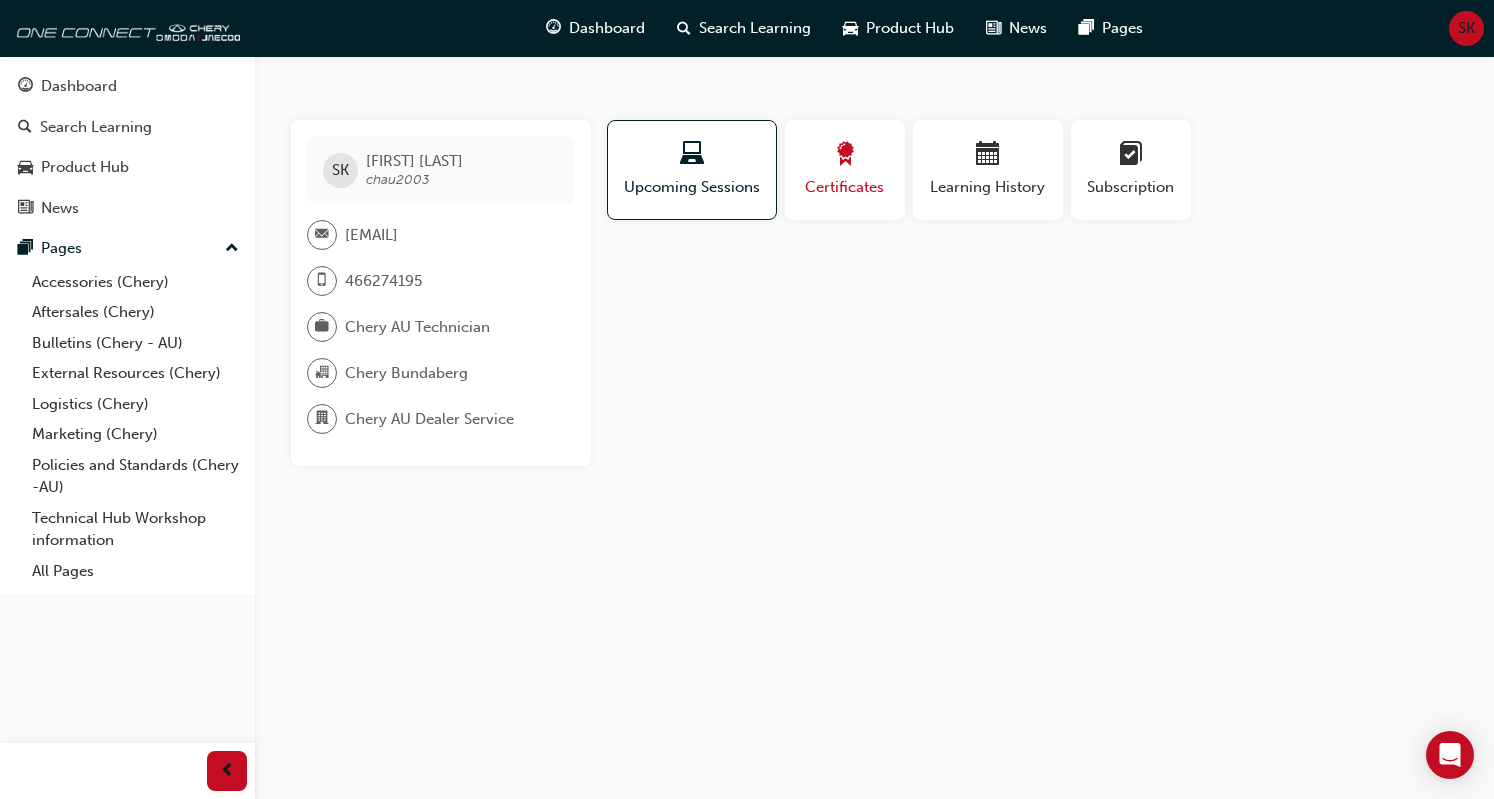 click on "Certificates" at bounding box center [845, 187] 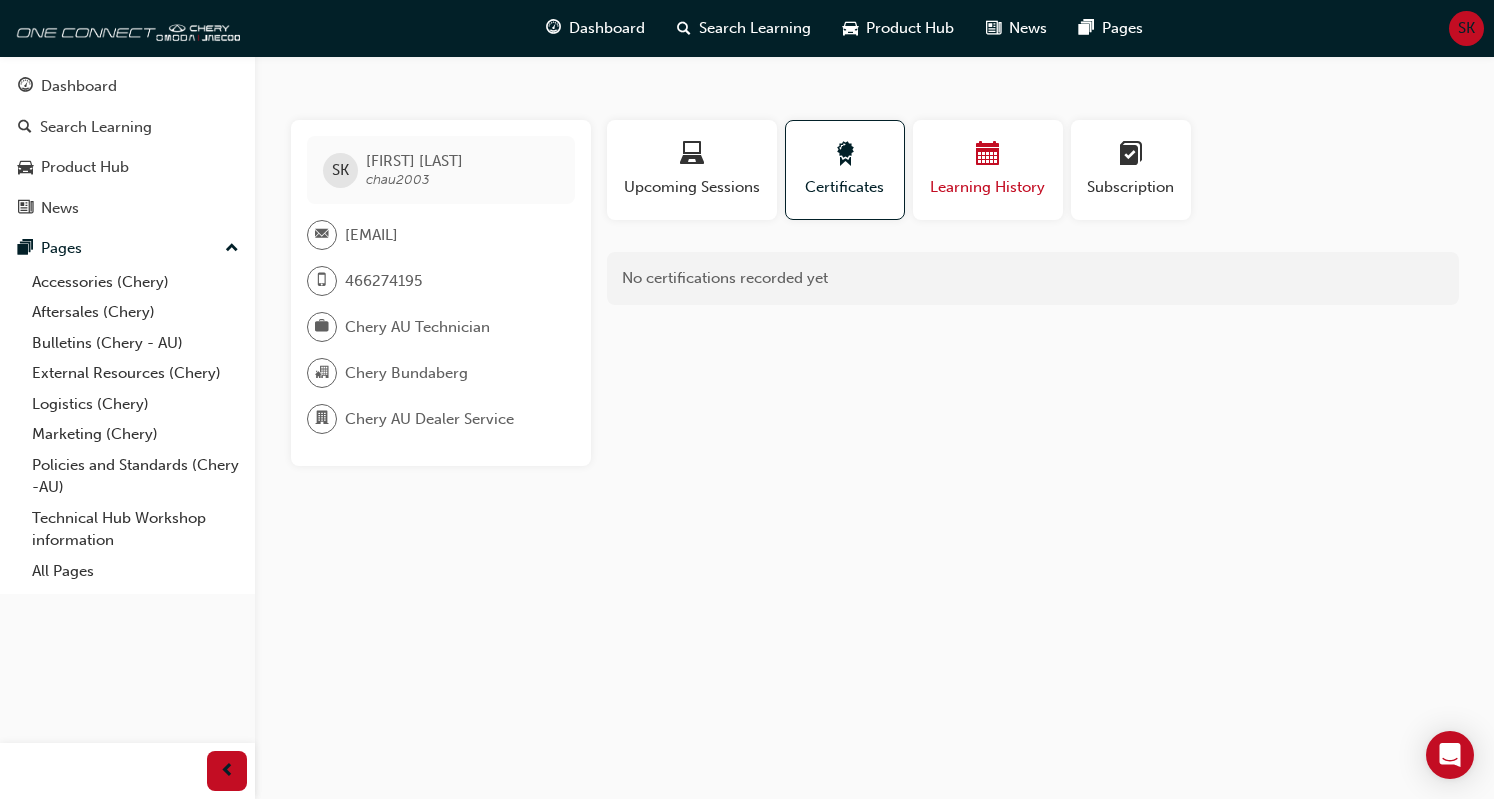click on "Learning History" at bounding box center (988, 187) 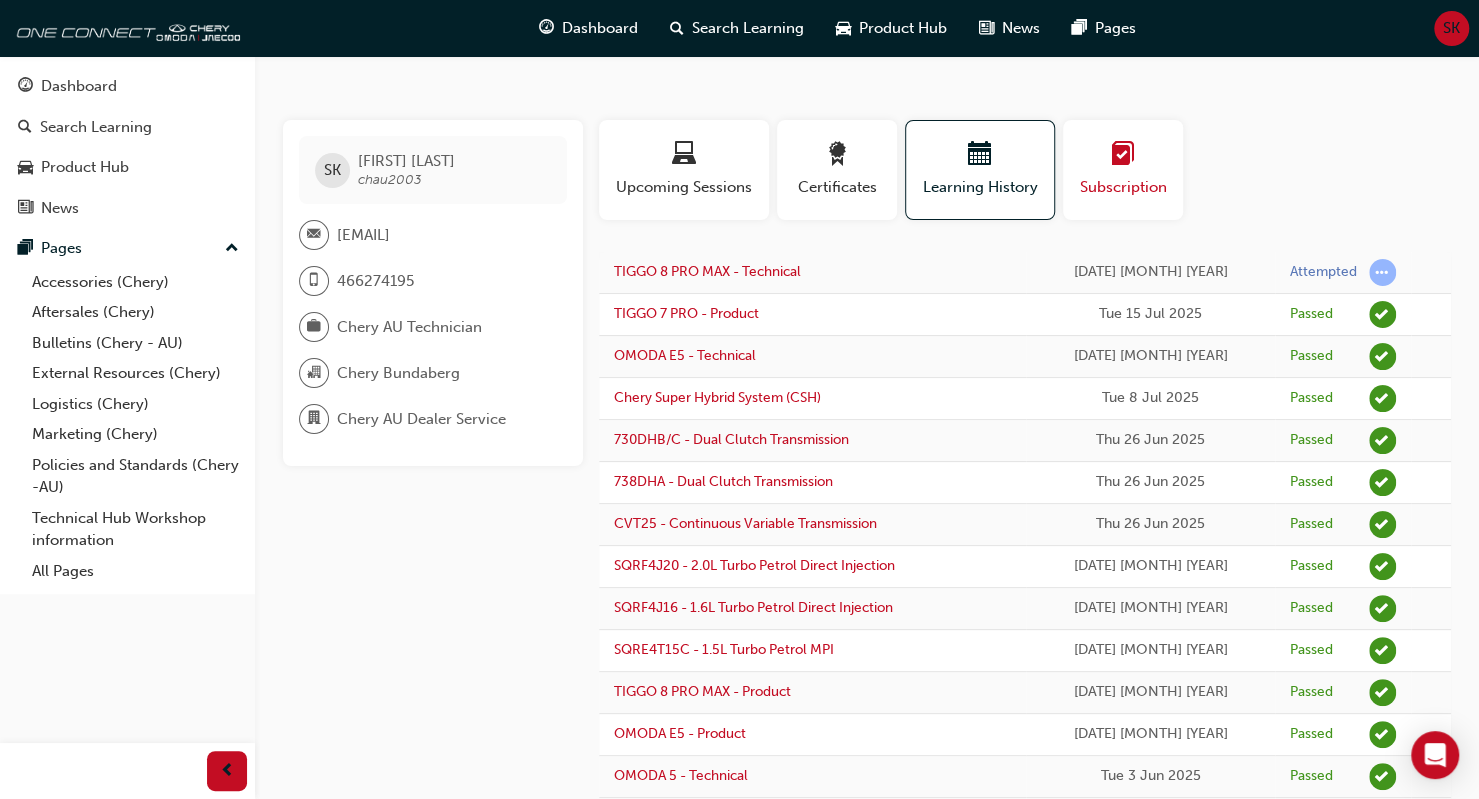 click at bounding box center [1123, 155] 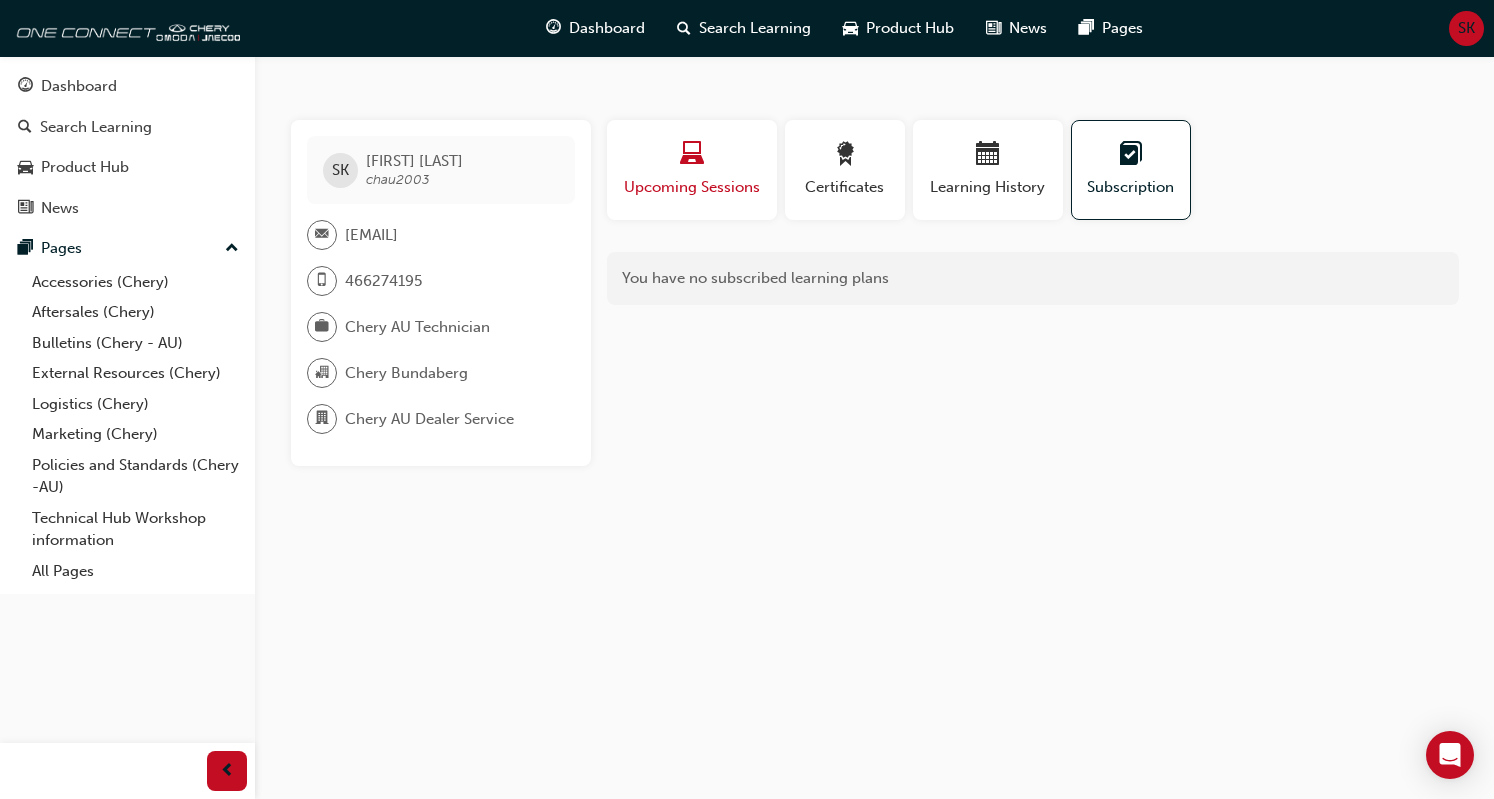 click on "Upcoming Sessions" at bounding box center [692, 187] 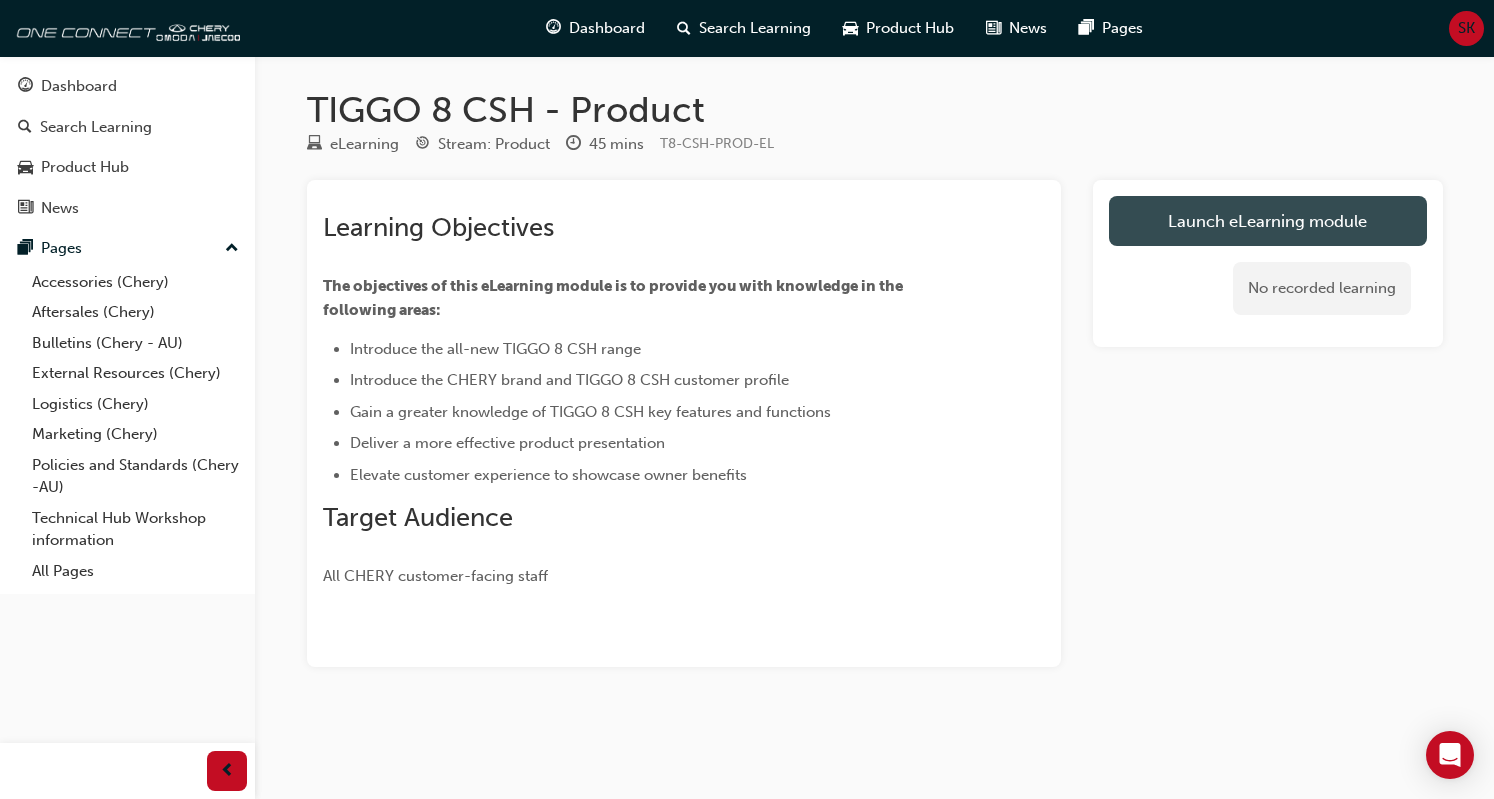 click on "Launch eLearning module" at bounding box center [1268, 221] 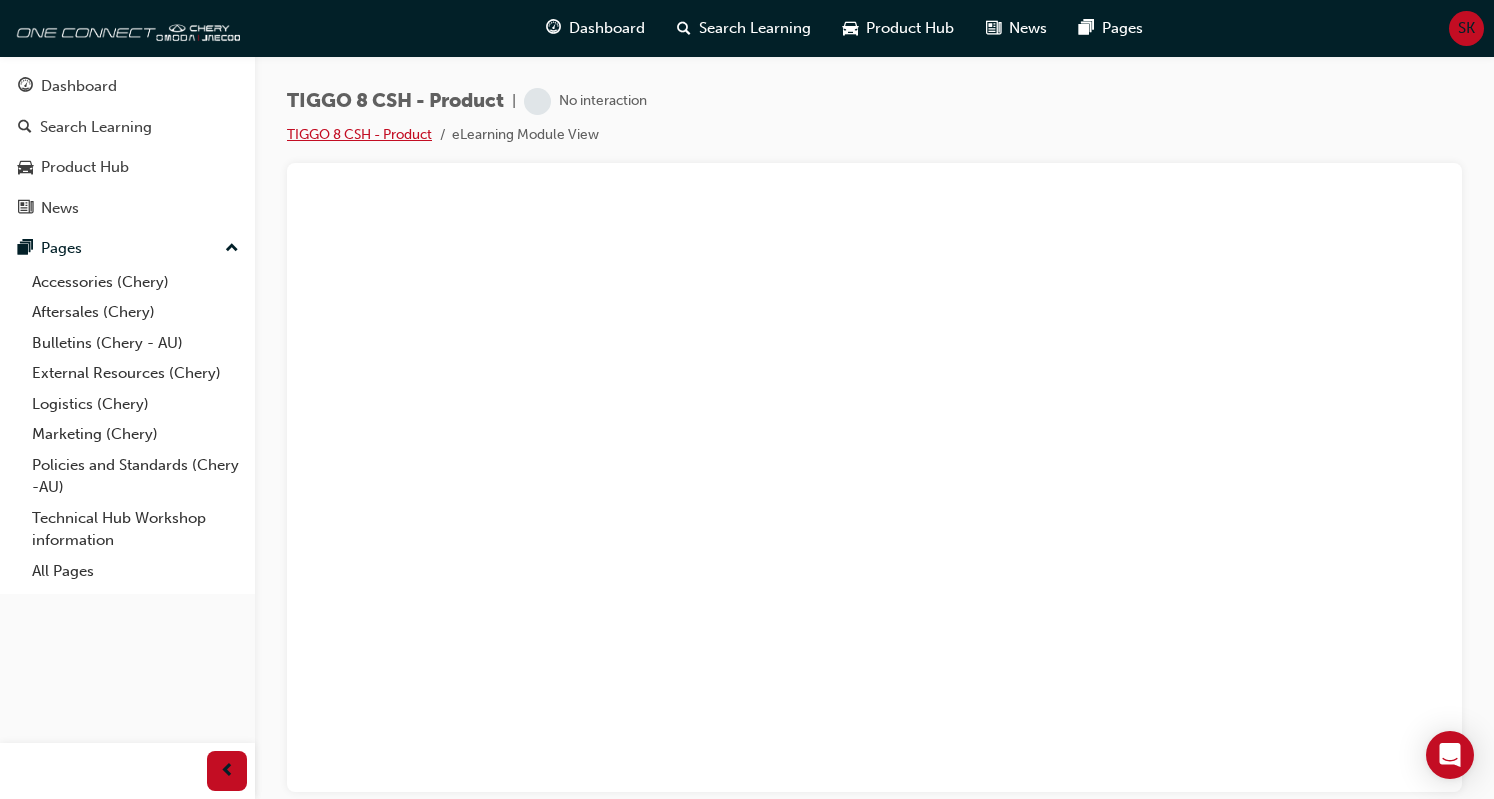 click on "TIGGO 8 CSH - Product" at bounding box center (359, 134) 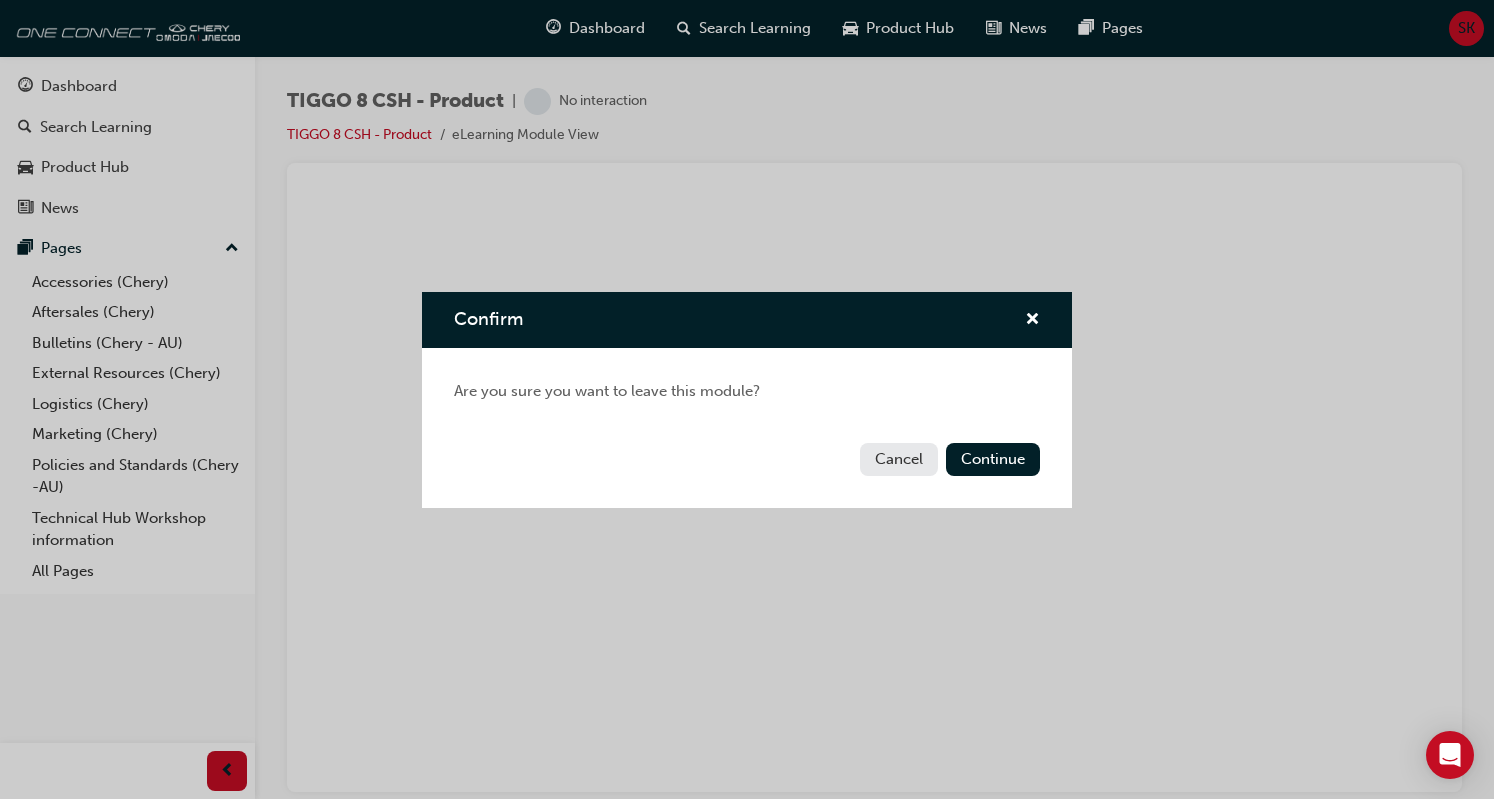 click on "Cancel" at bounding box center (899, 459) 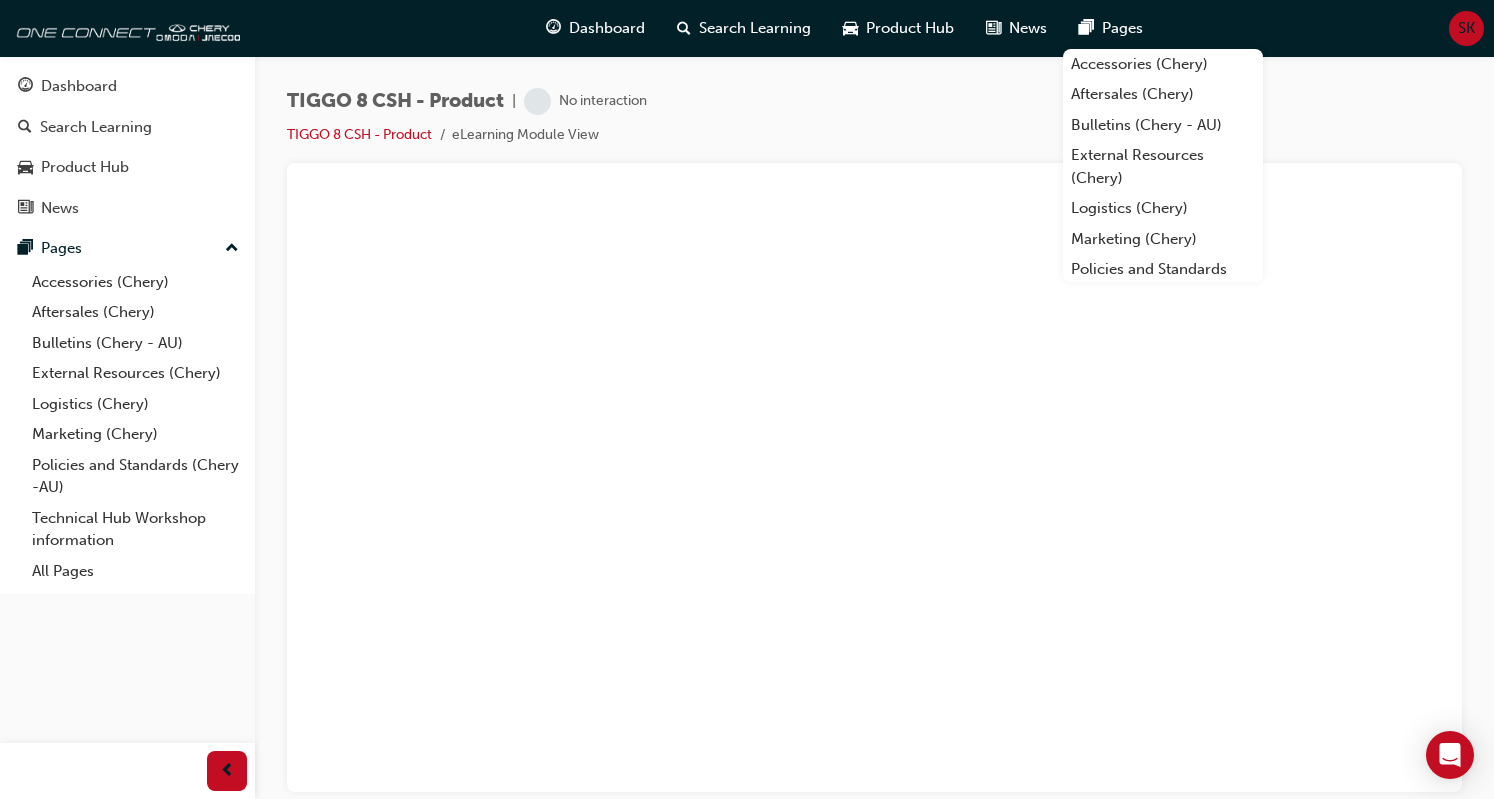 click at bounding box center (874, 477) 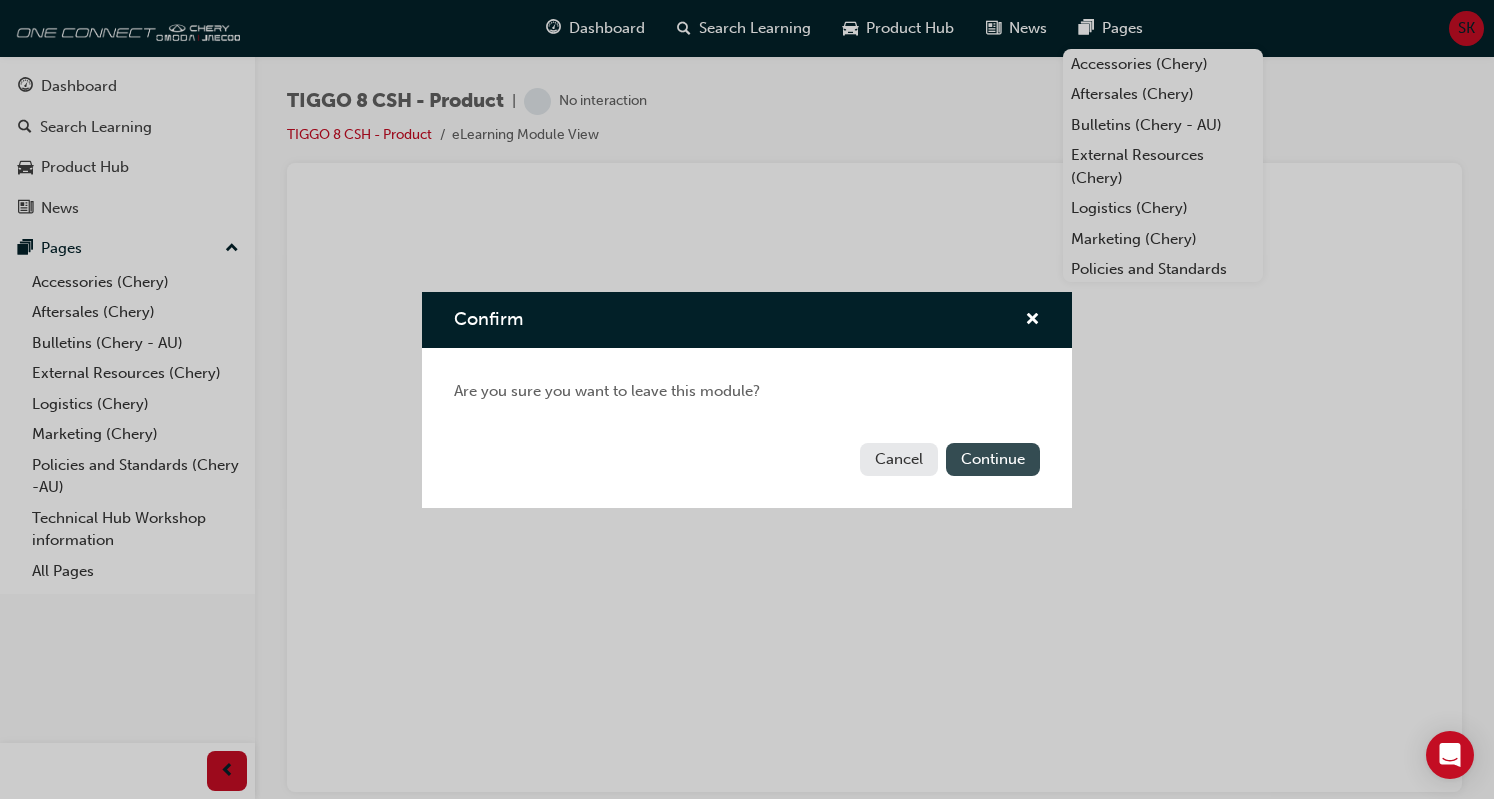 click on "Continue" at bounding box center [993, 459] 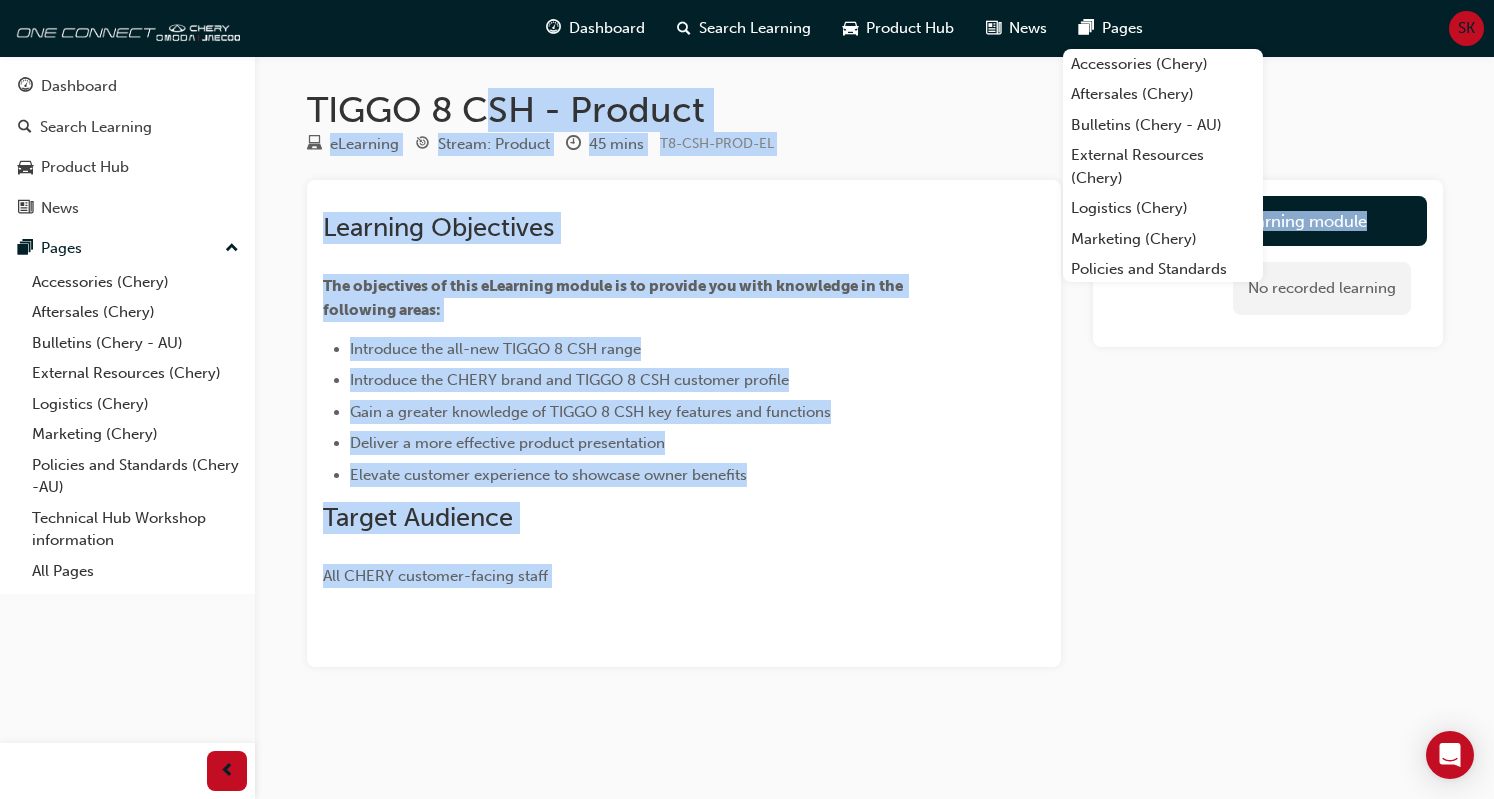 drag, startPoint x: 1212, startPoint y: 453, endPoint x: 496, endPoint y: -85, distance: 895.60034 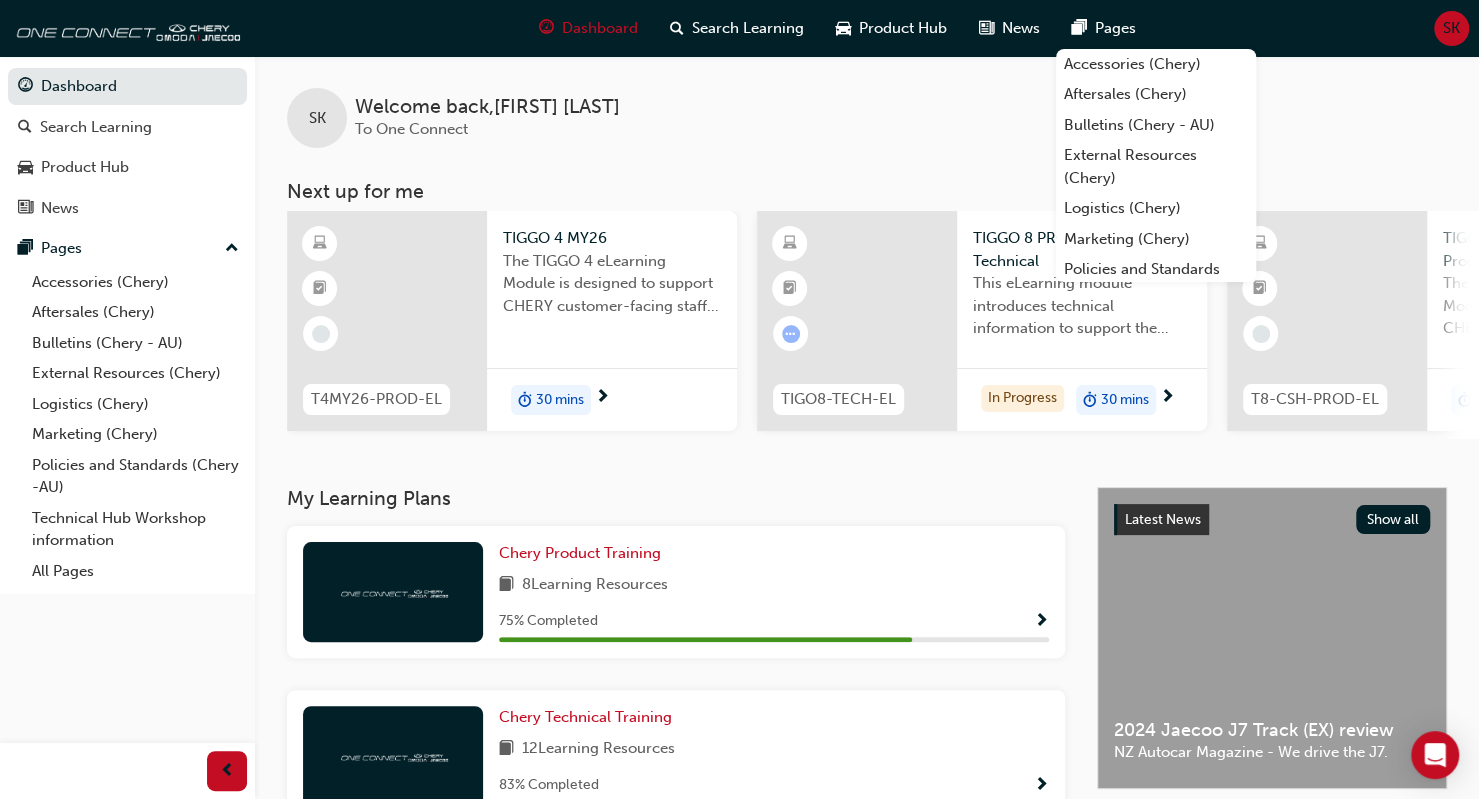 click on "30 mins" at bounding box center [560, 400] 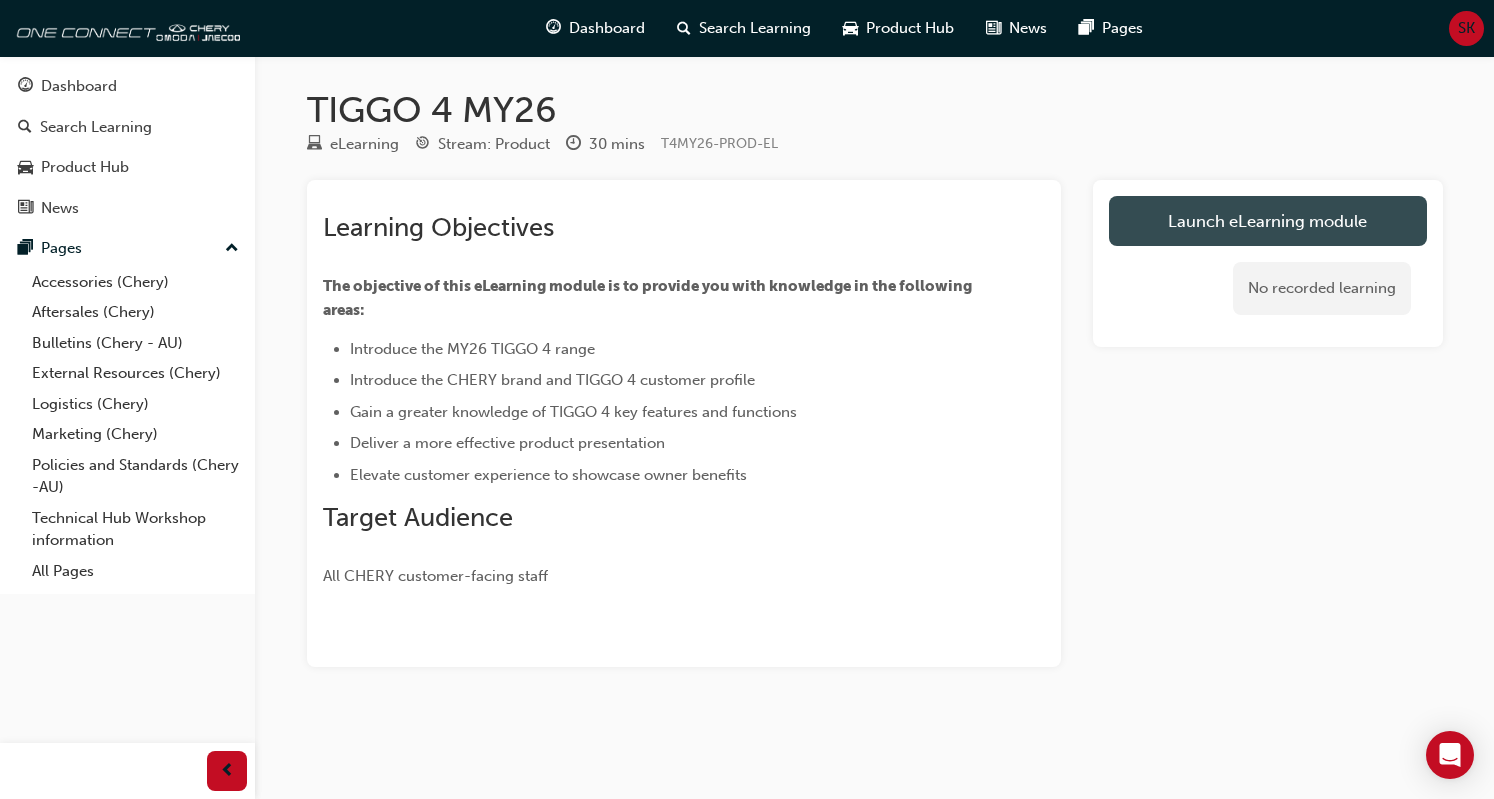 click on "Launch eLearning module" at bounding box center (1268, 221) 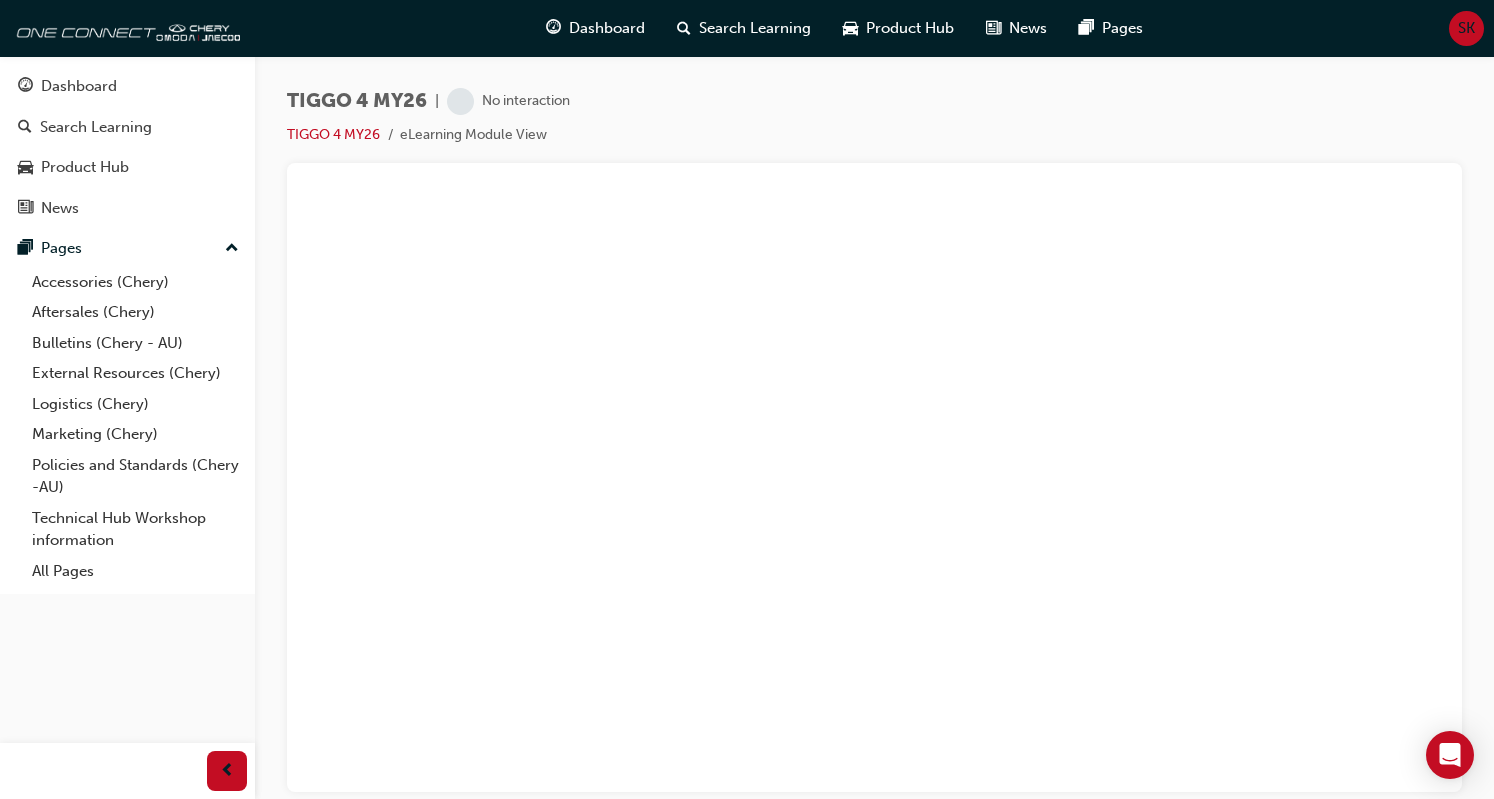 click on "SK" at bounding box center [1466, 28] 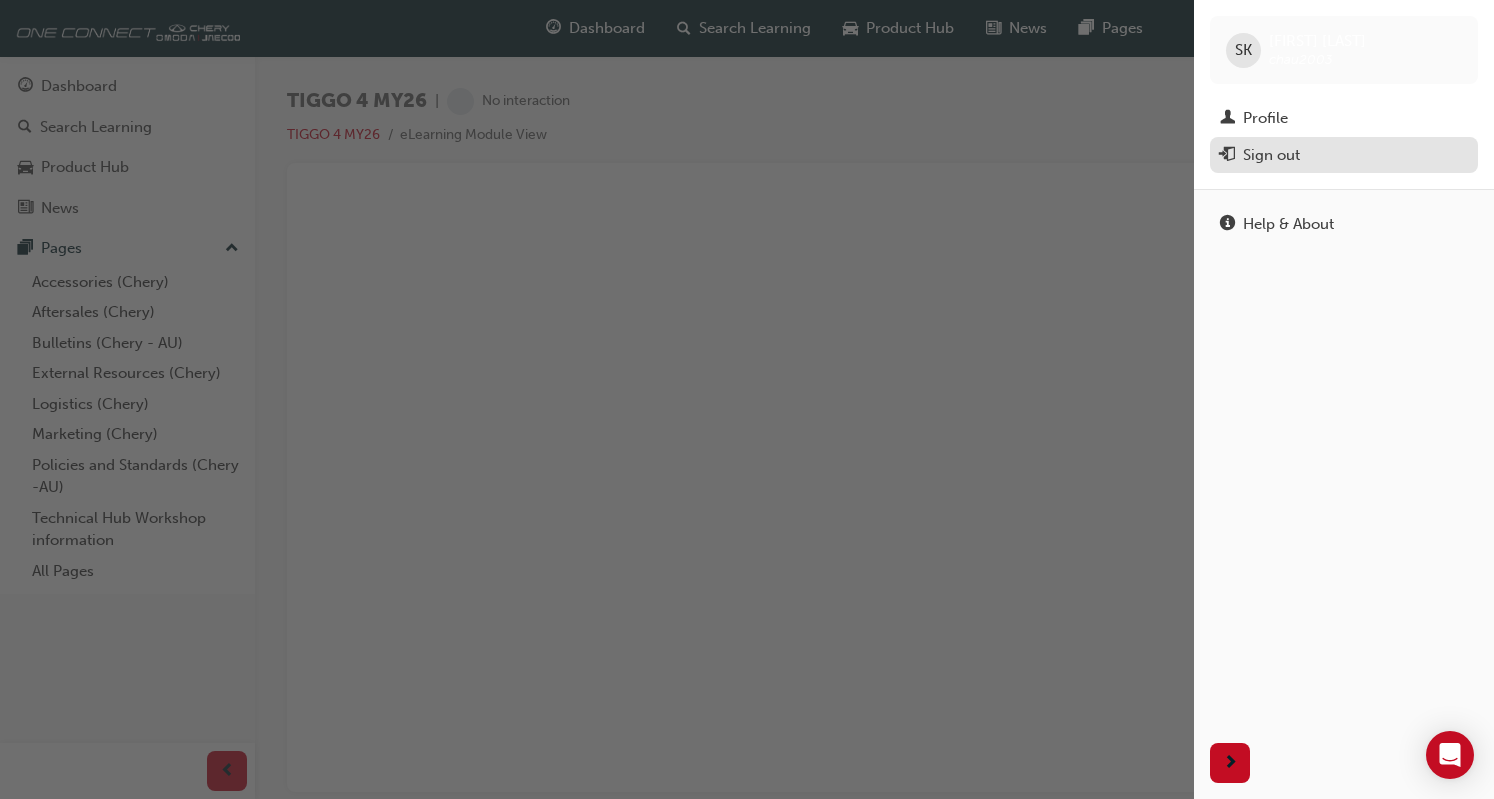 click on "Sign out" at bounding box center [1344, 155] 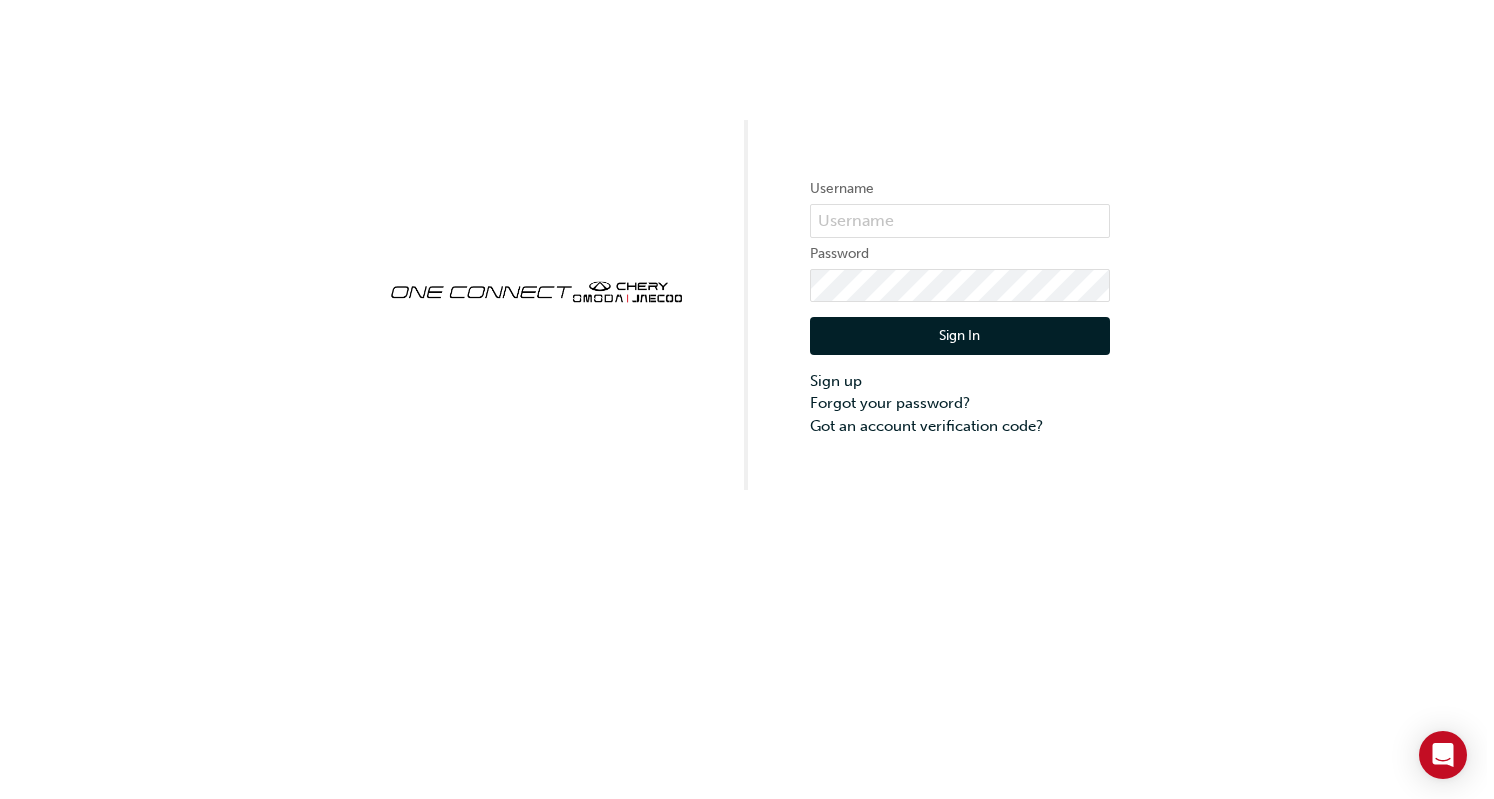 scroll, scrollTop: 0, scrollLeft: 0, axis: both 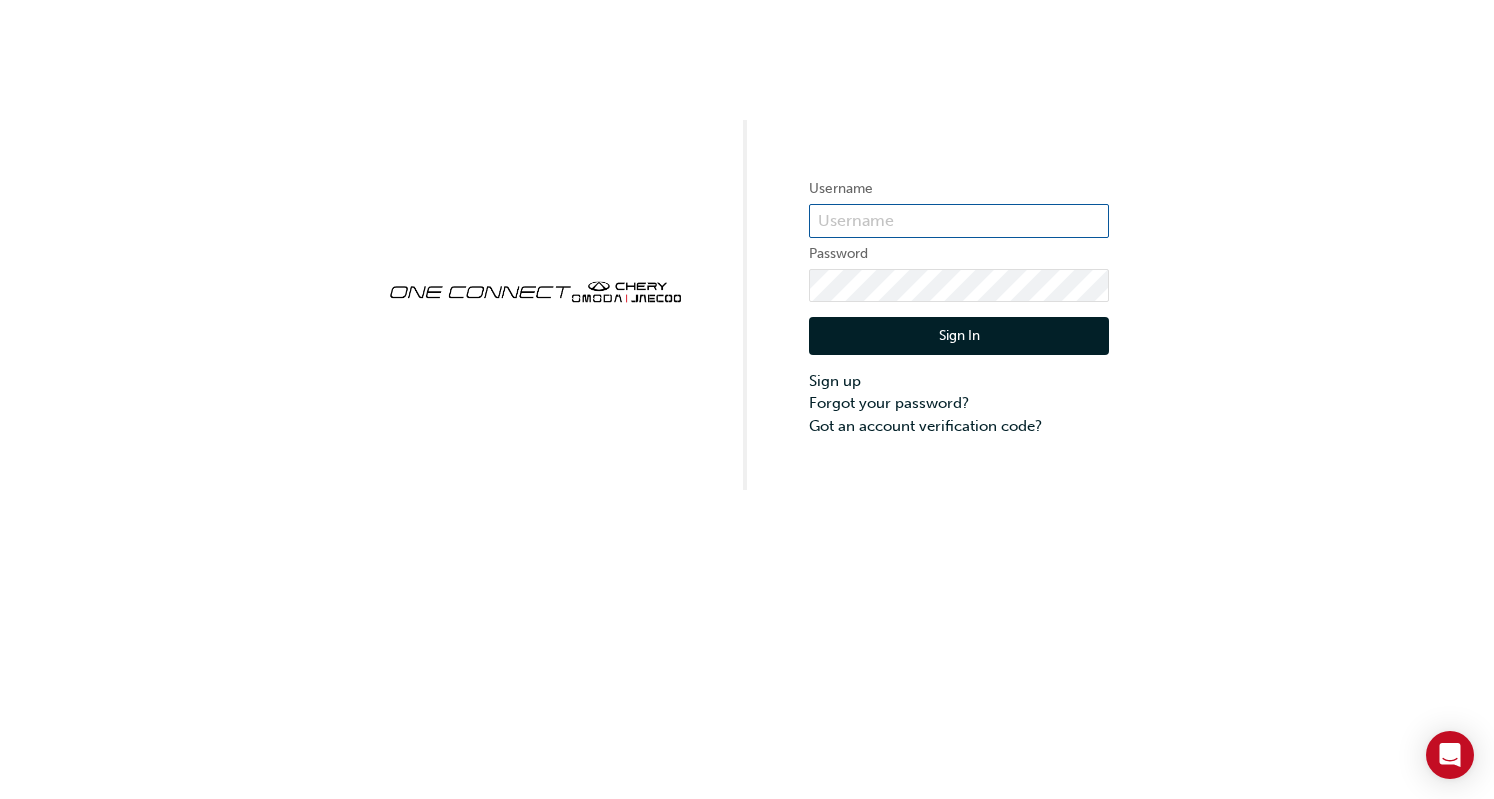 type on "CHAU2003" 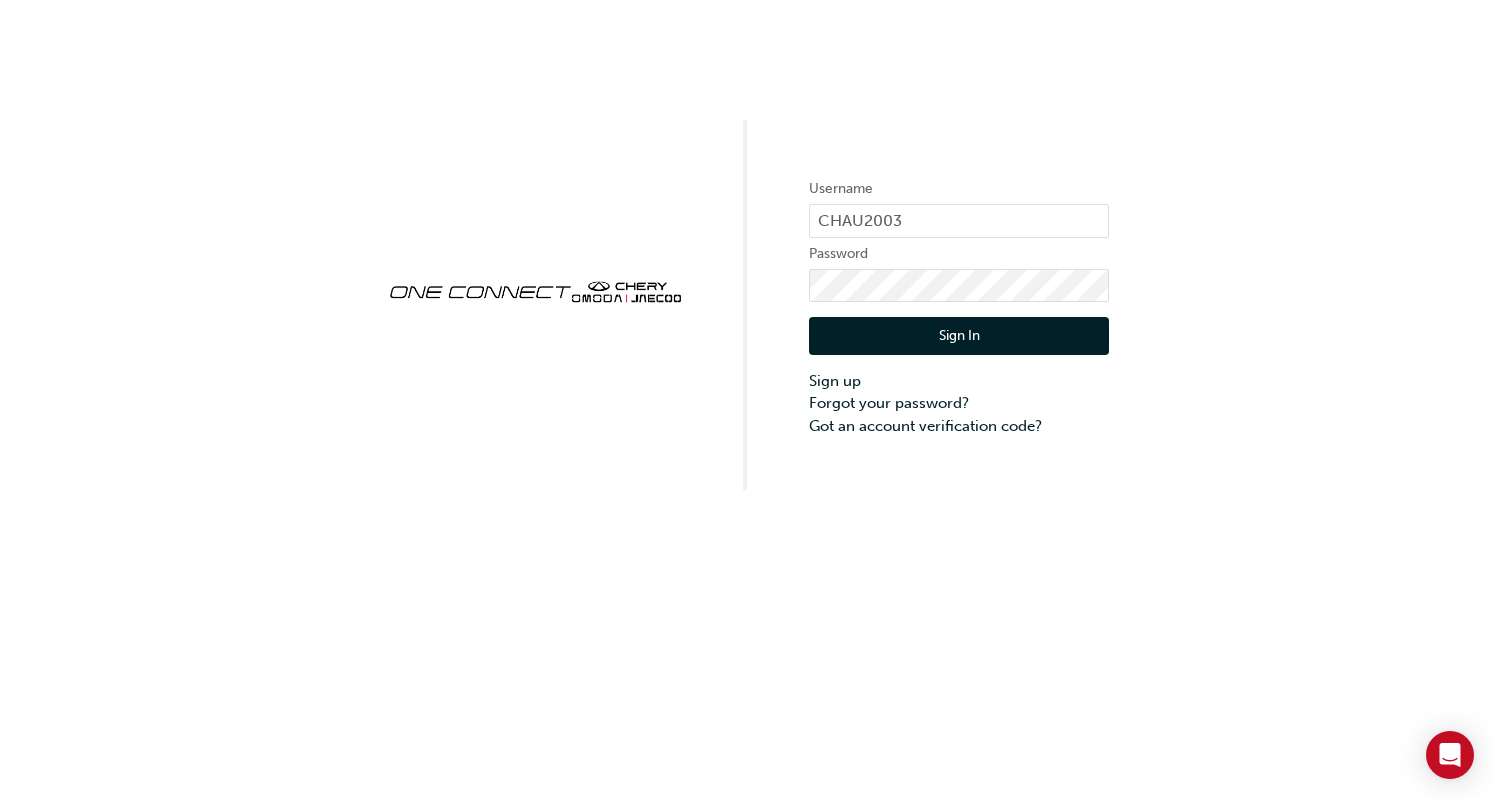 click on "Sign In" at bounding box center [959, 336] 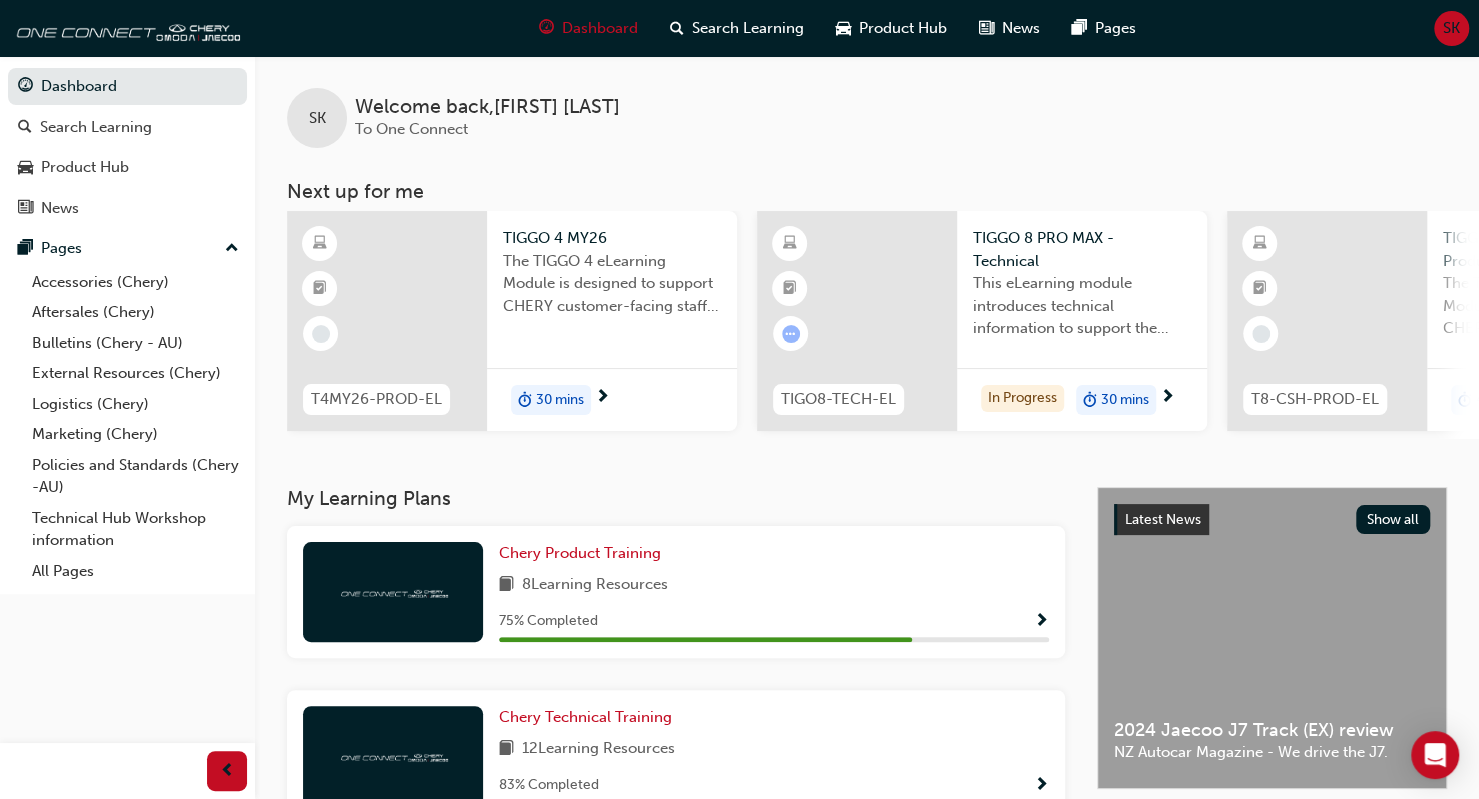 click on "30 mins" at bounding box center [560, 400] 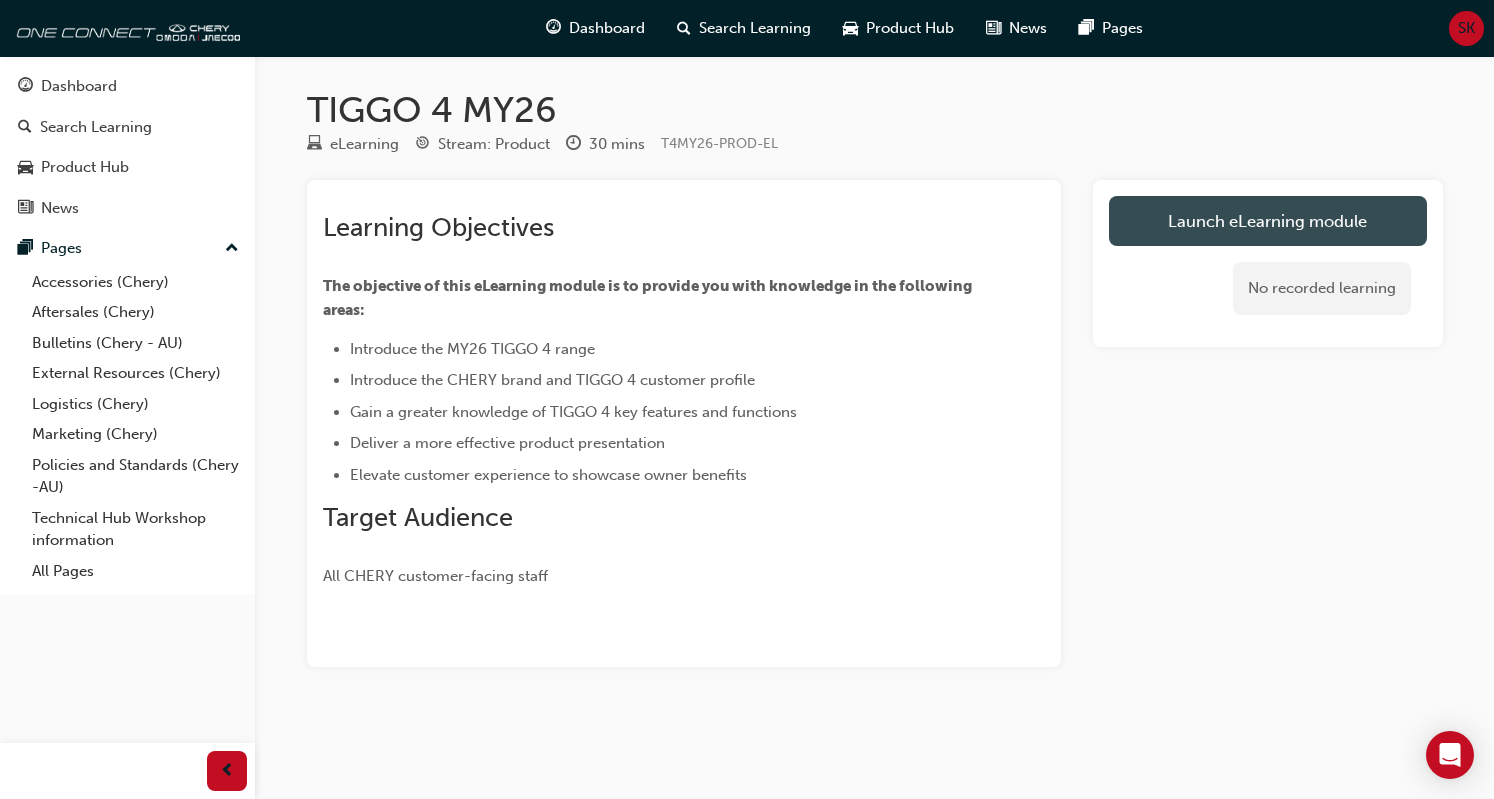 click on "Launch eLearning module" at bounding box center (1268, 221) 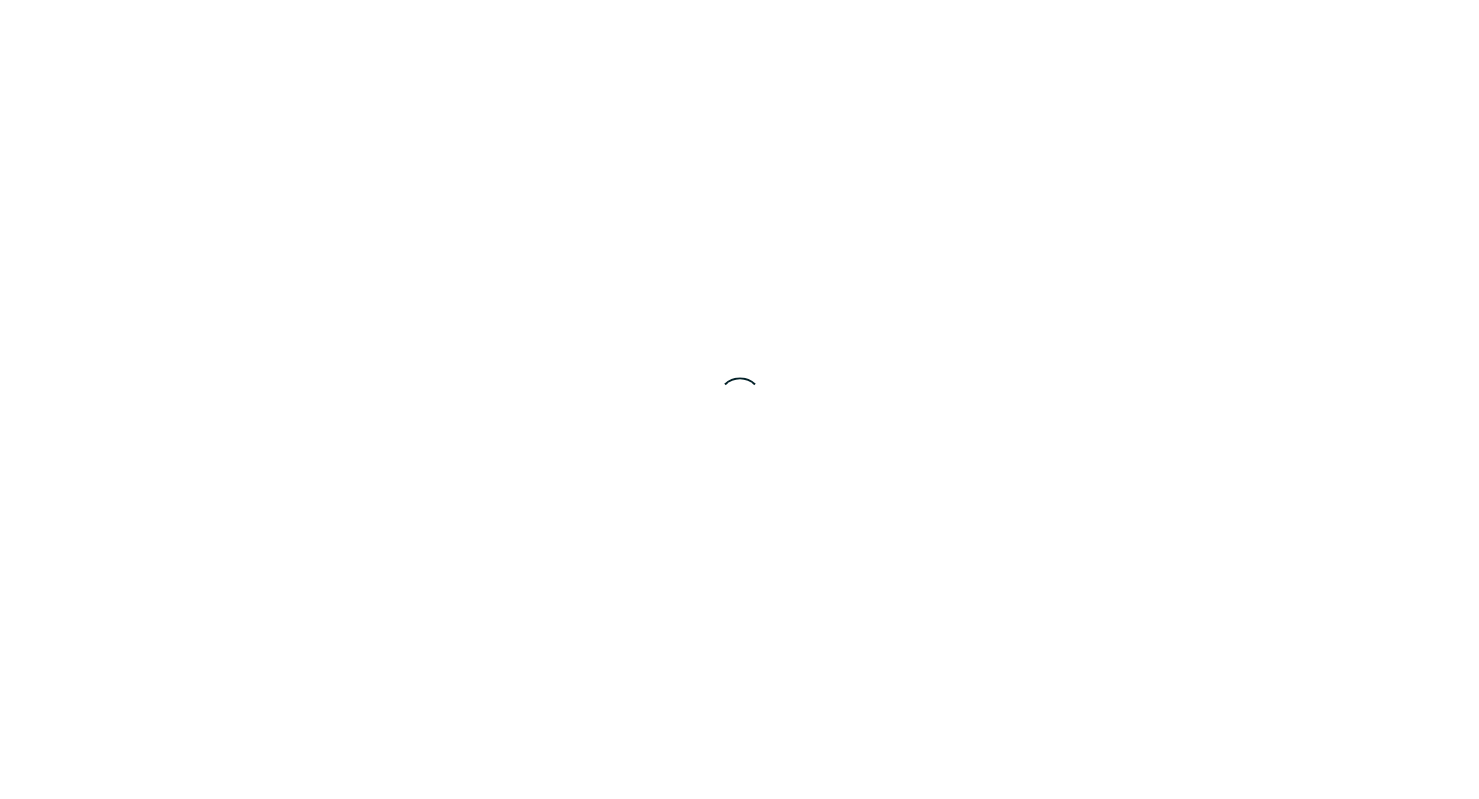 scroll, scrollTop: 0, scrollLeft: 0, axis: both 